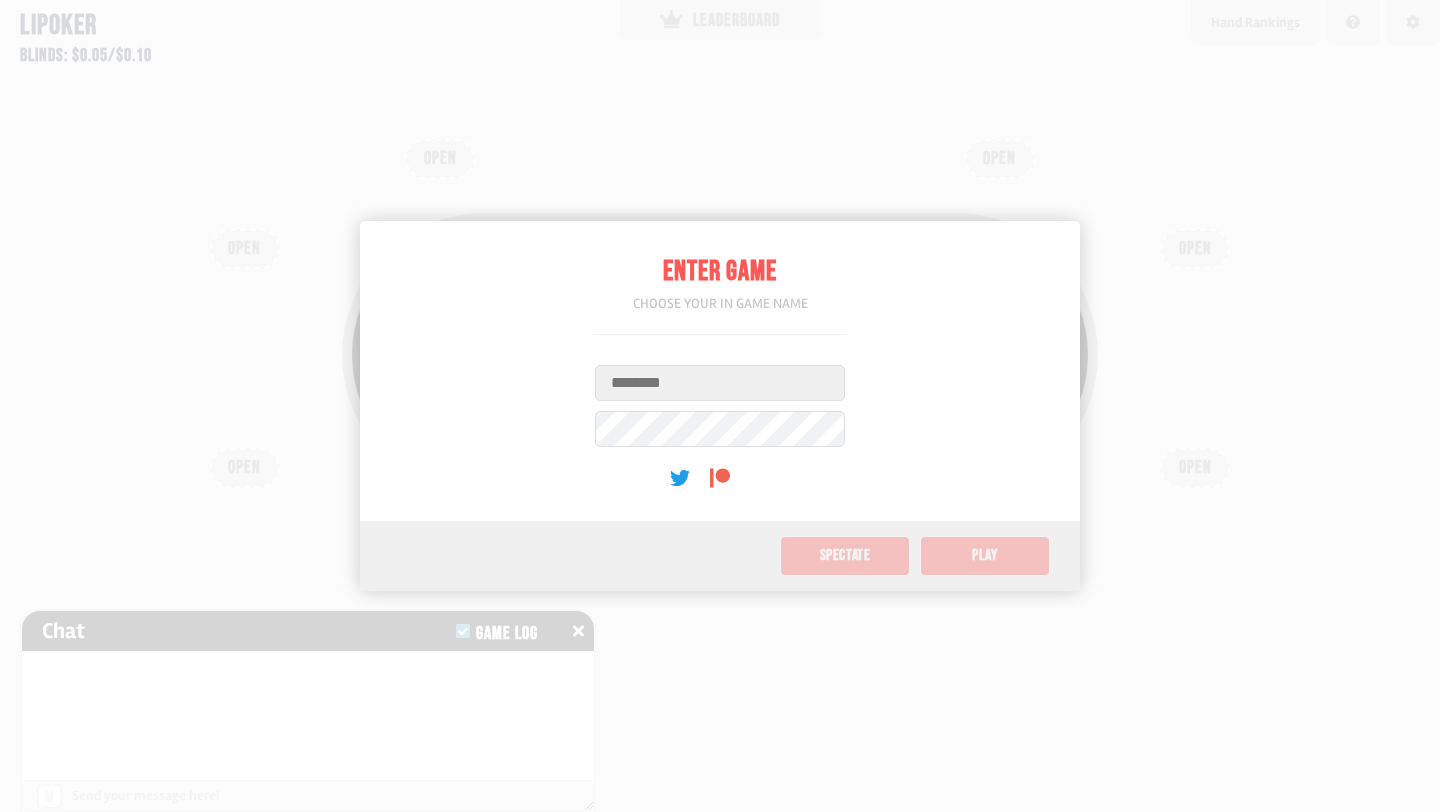 scroll, scrollTop: 0, scrollLeft: 0, axis: both 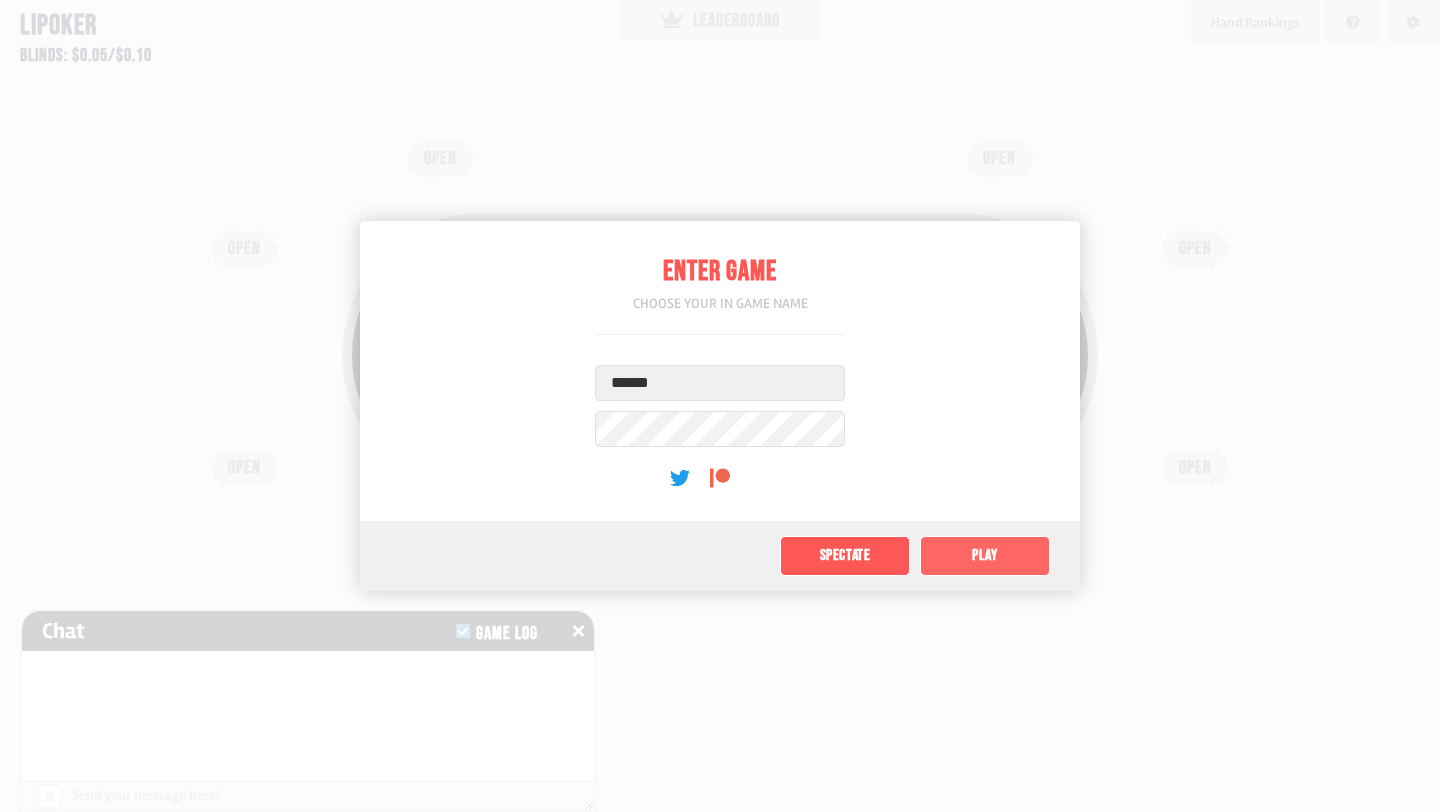 type on "******" 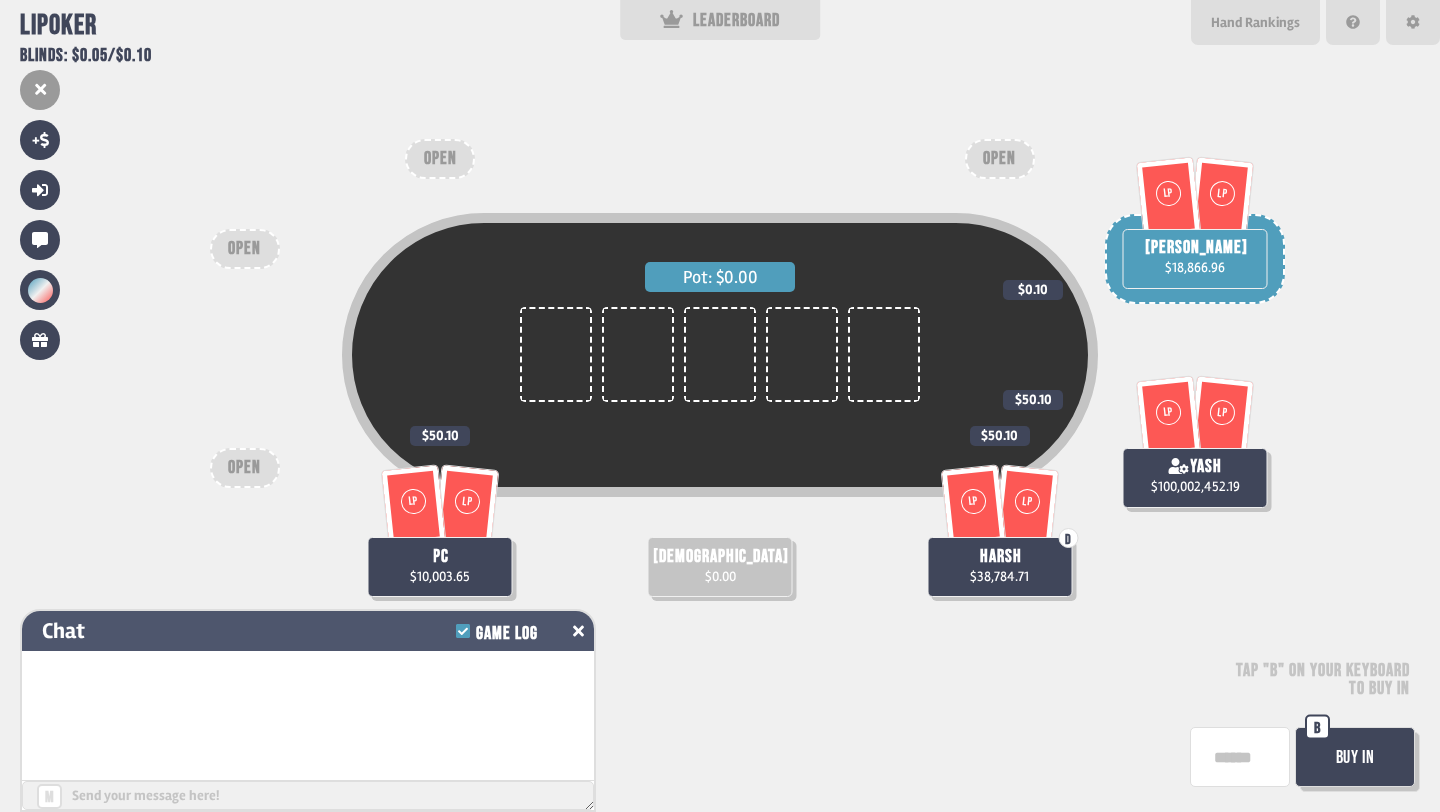 click 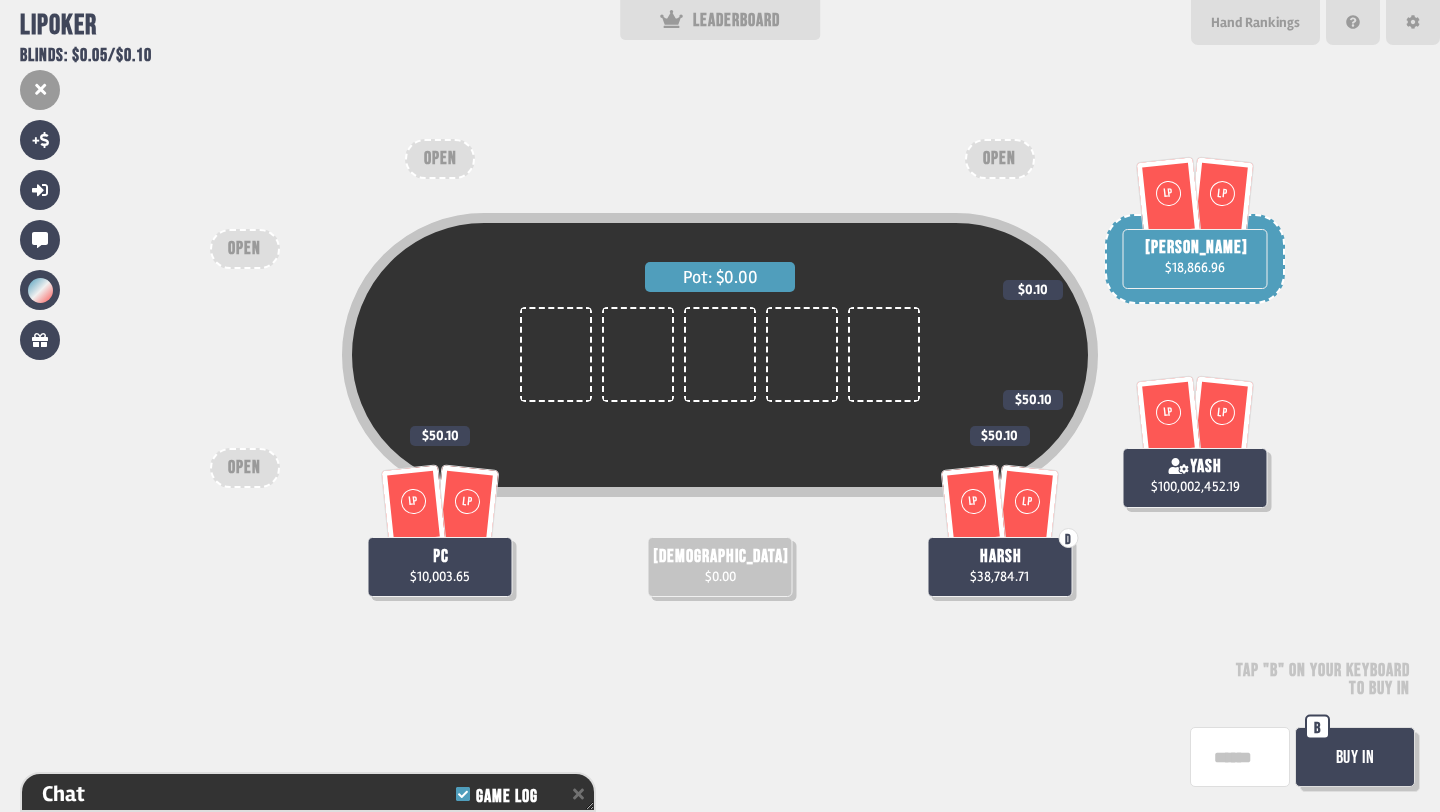 scroll, scrollTop: 79, scrollLeft: 0, axis: vertical 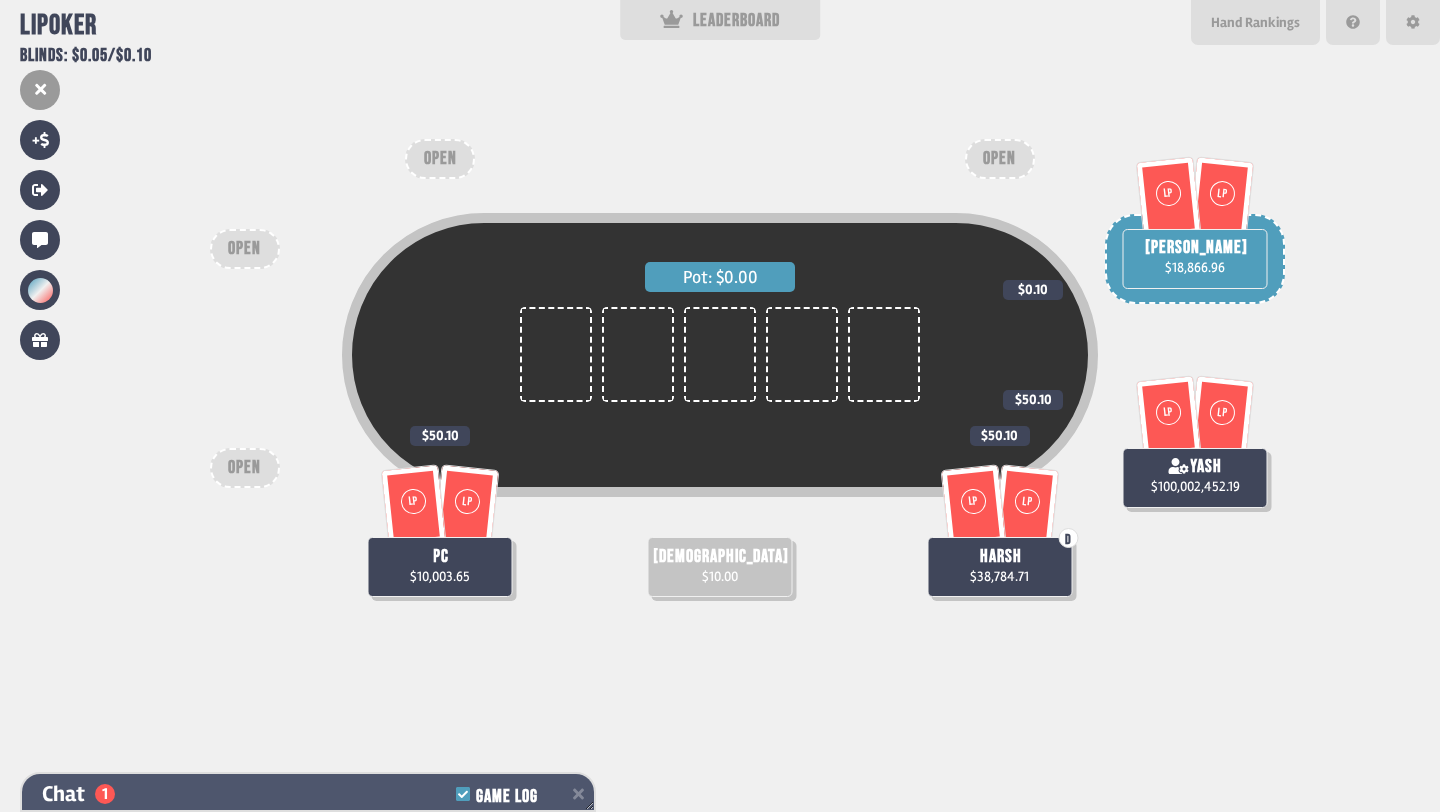 click on "Chat   1 Game Log" at bounding box center (308, 794) 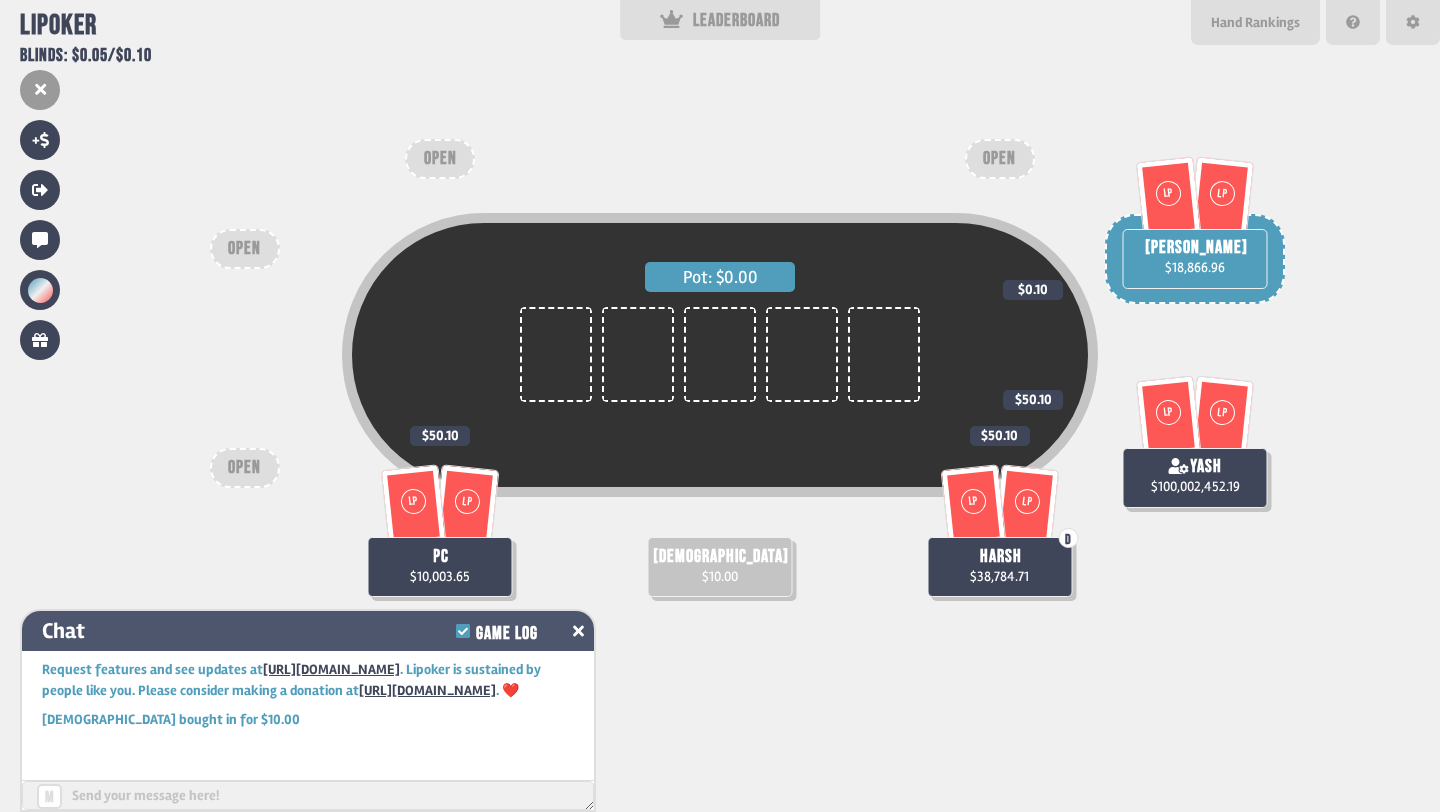 scroll, scrollTop: 0, scrollLeft: 0, axis: both 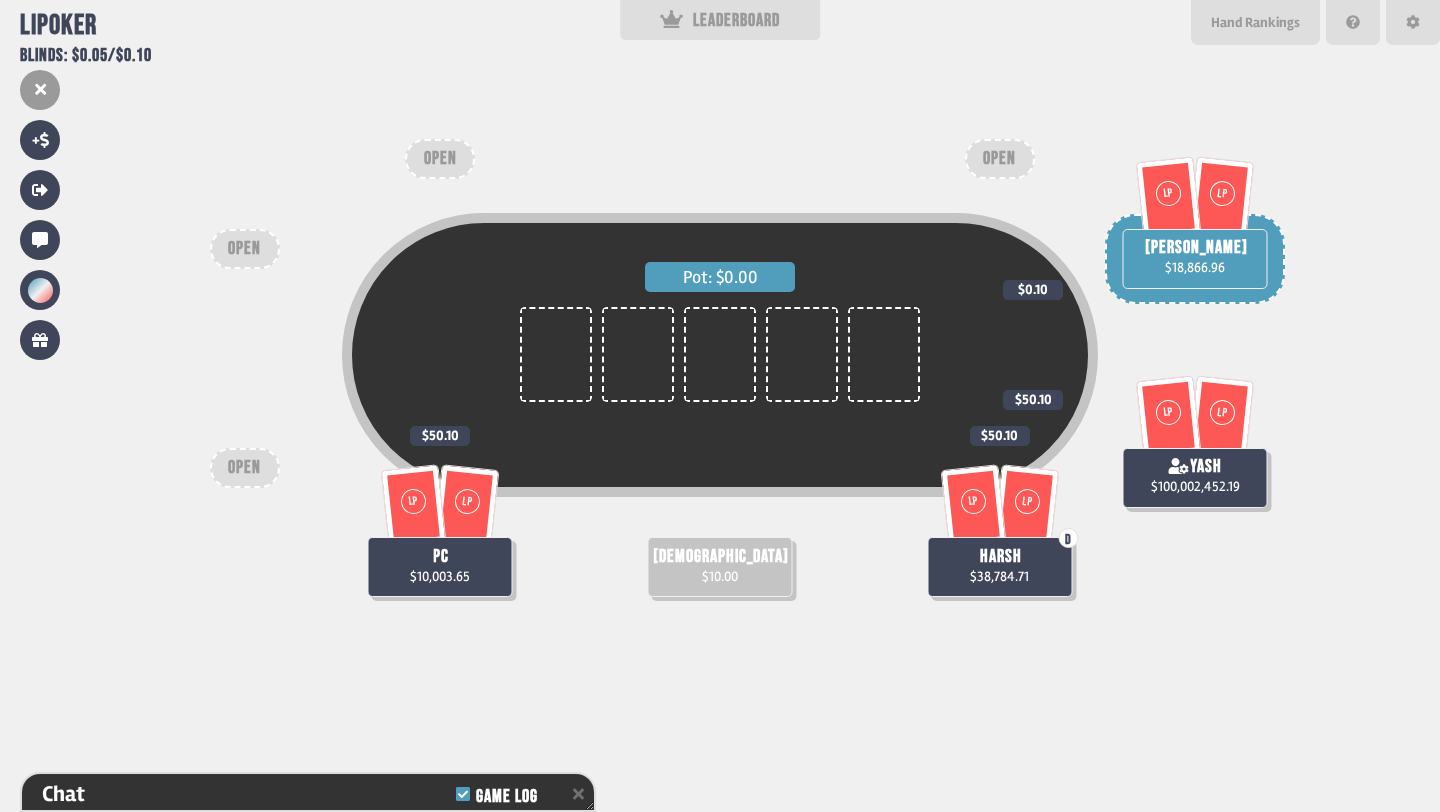 click on "vishnu $10.00" at bounding box center (720, 567) 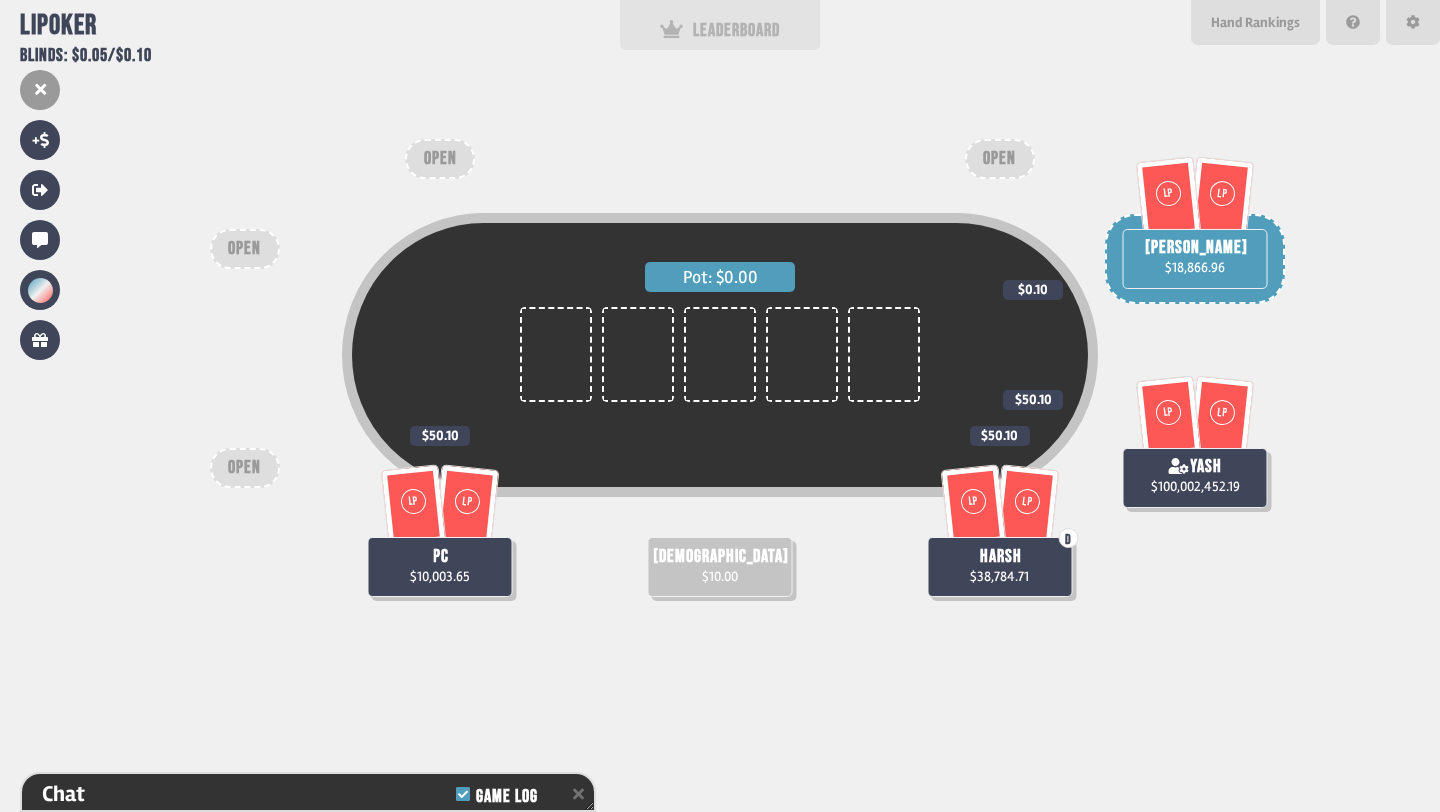 click on "LEADERBOARD" at bounding box center (720, 30) 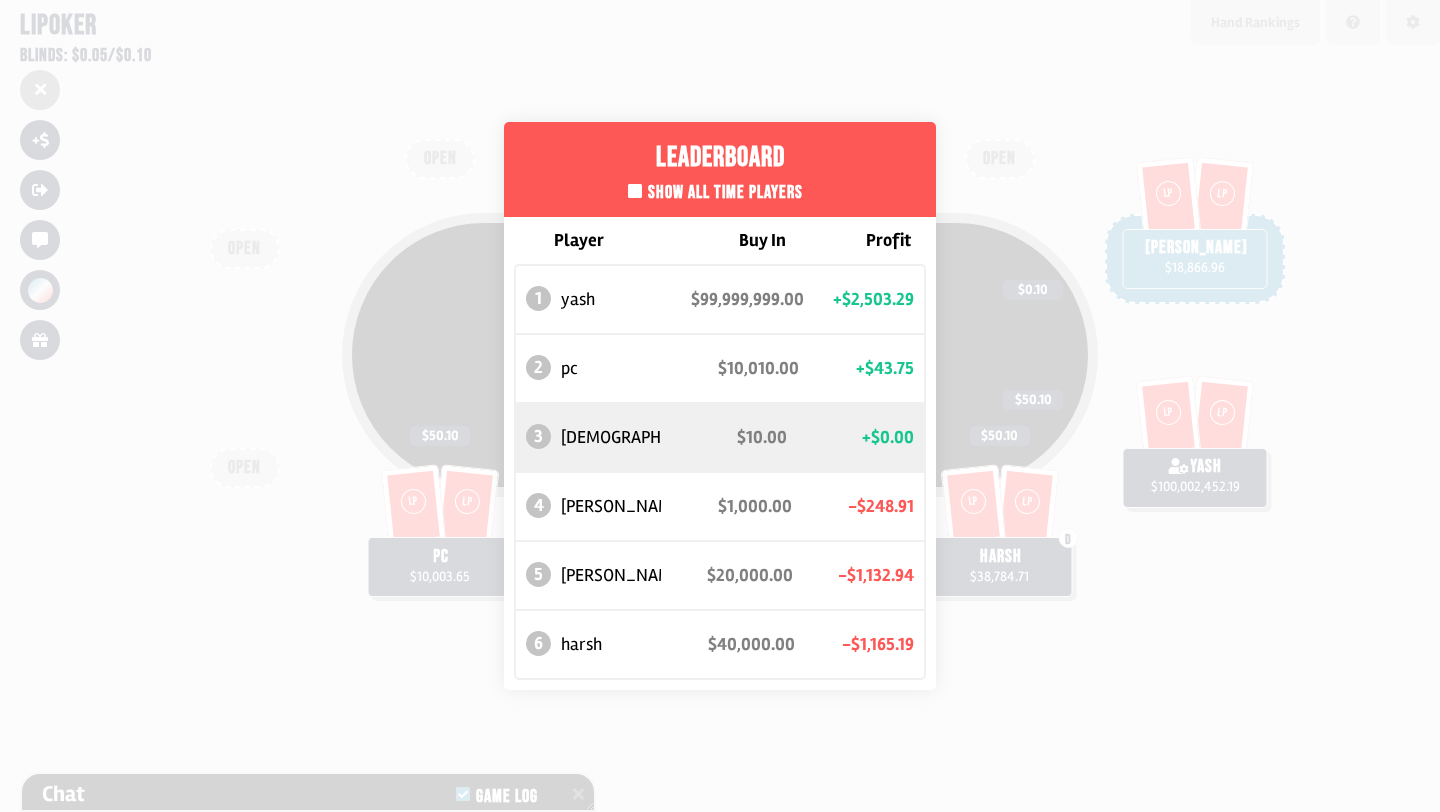 click on "Leaderboard   Show all time players" at bounding box center [720, 169] 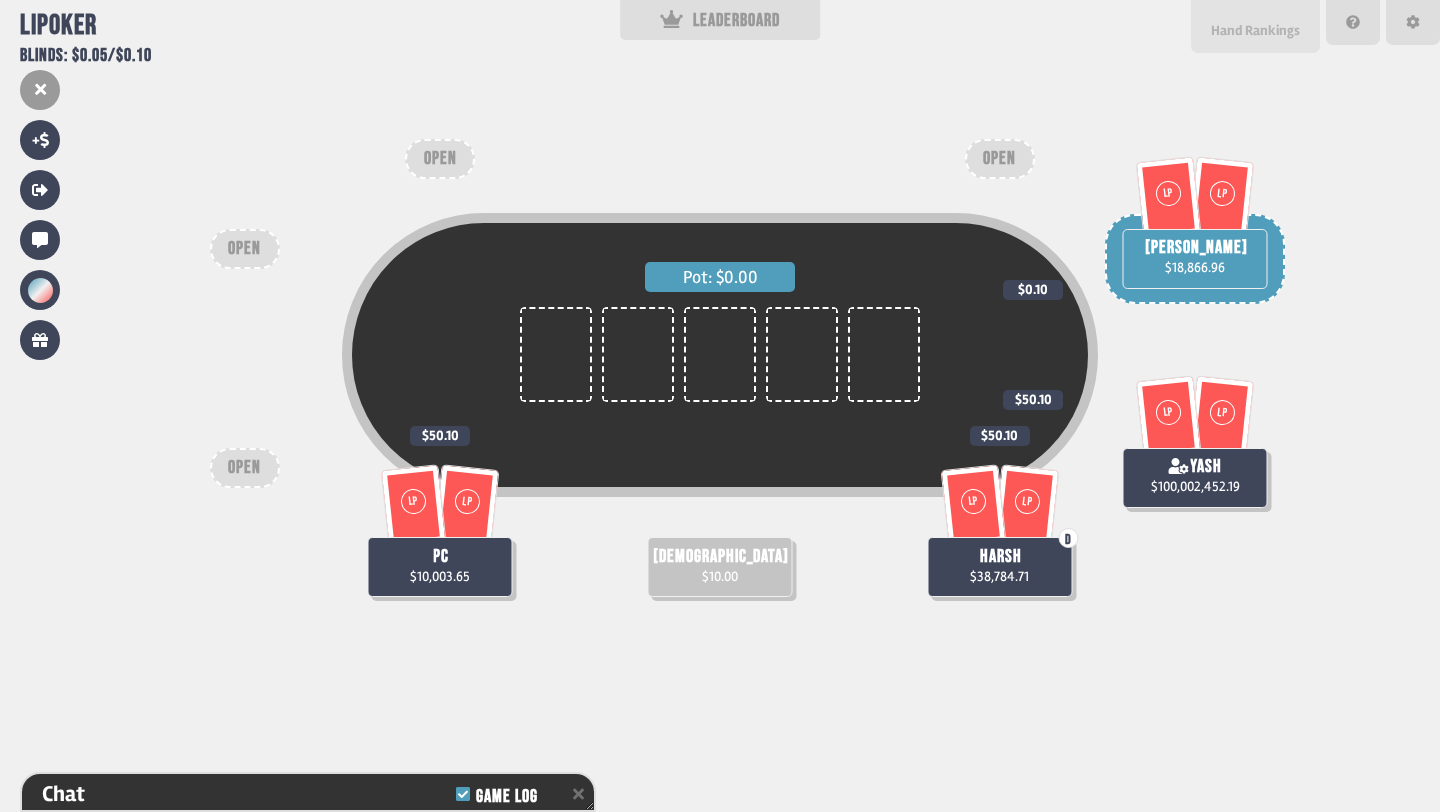 scroll, scrollTop: 137, scrollLeft: 0, axis: vertical 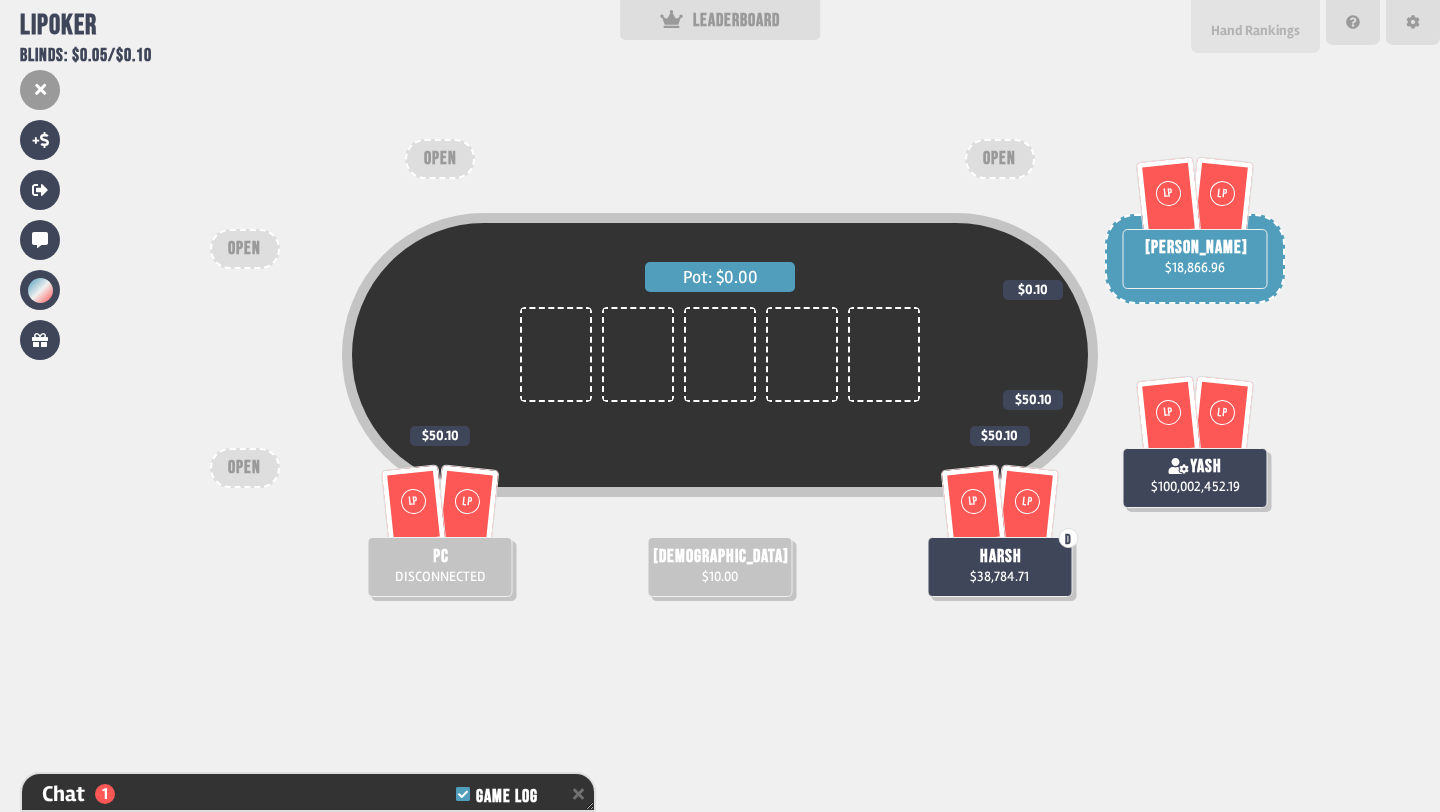 click on "Hand Rankings" at bounding box center [1255, 30] 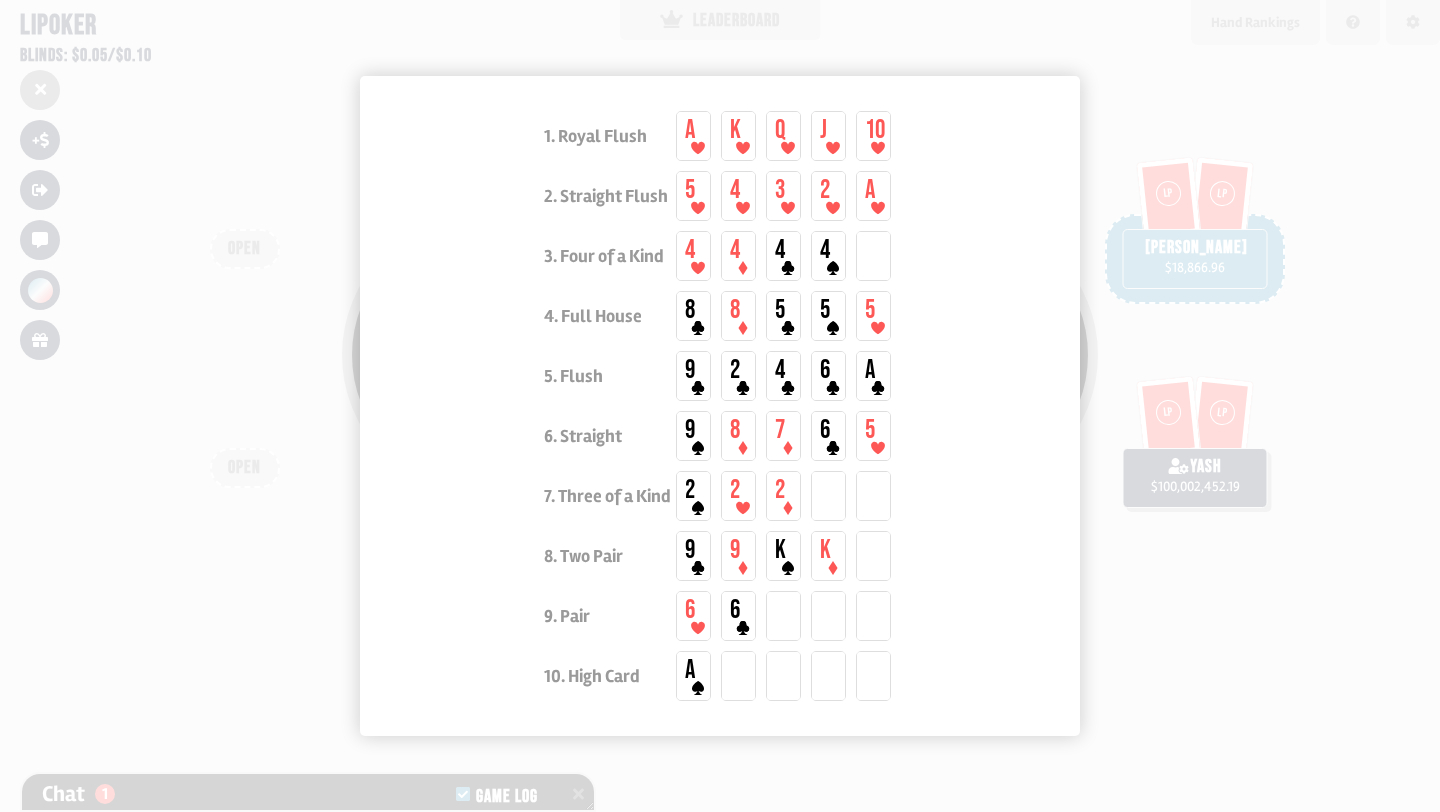click at bounding box center (720, 406) 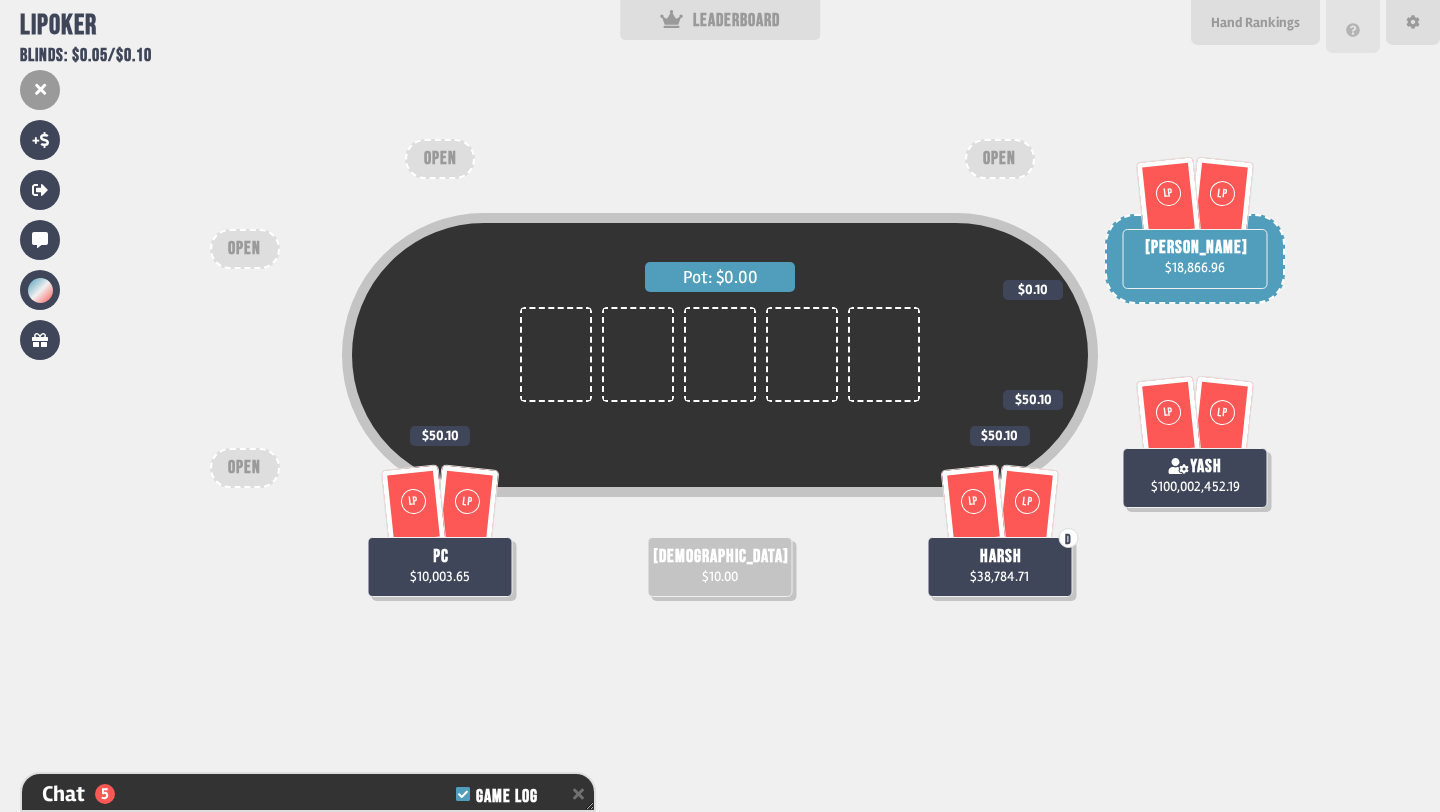 scroll, scrollTop: 253, scrollLeft: 0, axis: vertical 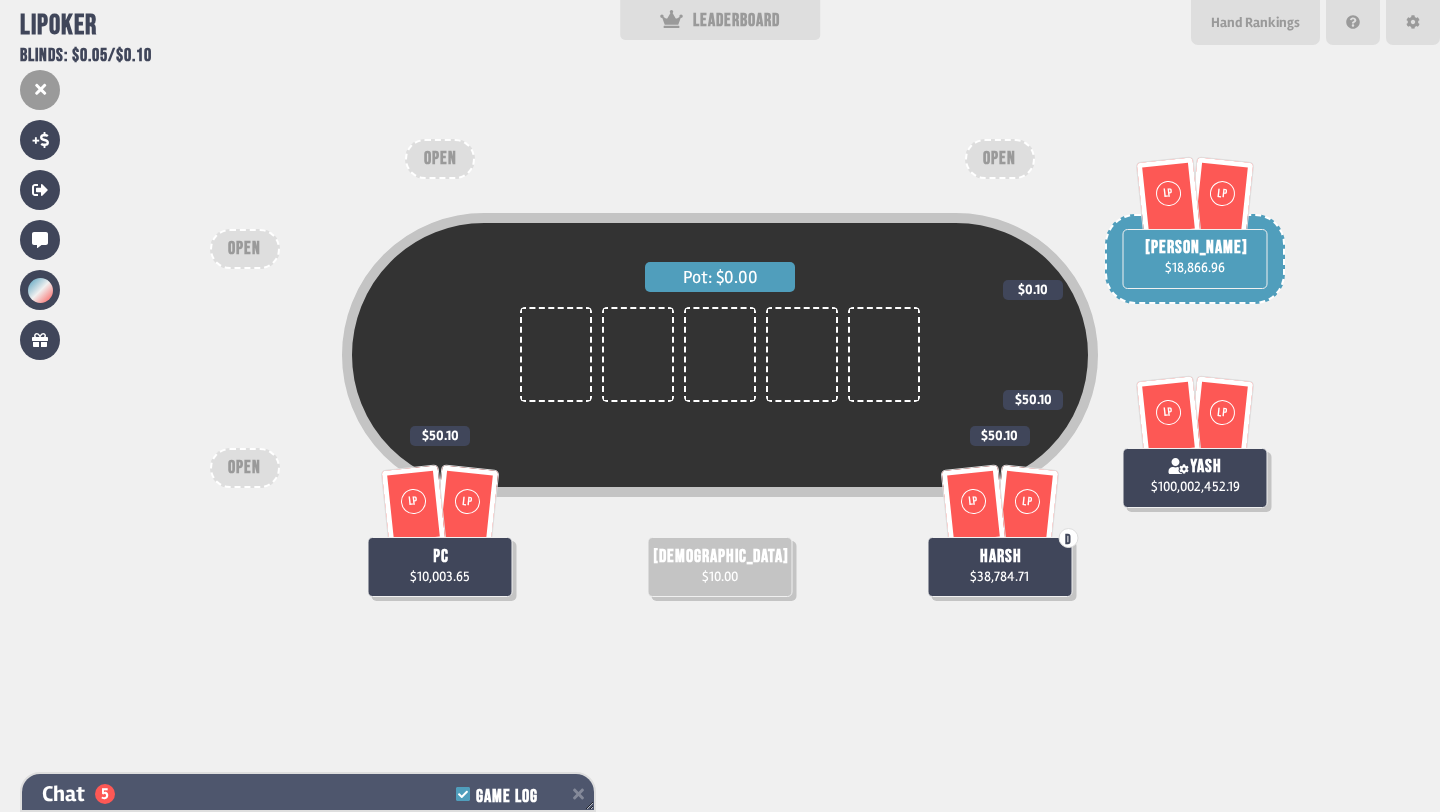click on "Chat   5 Game Log" at bounding box center (308, 794) 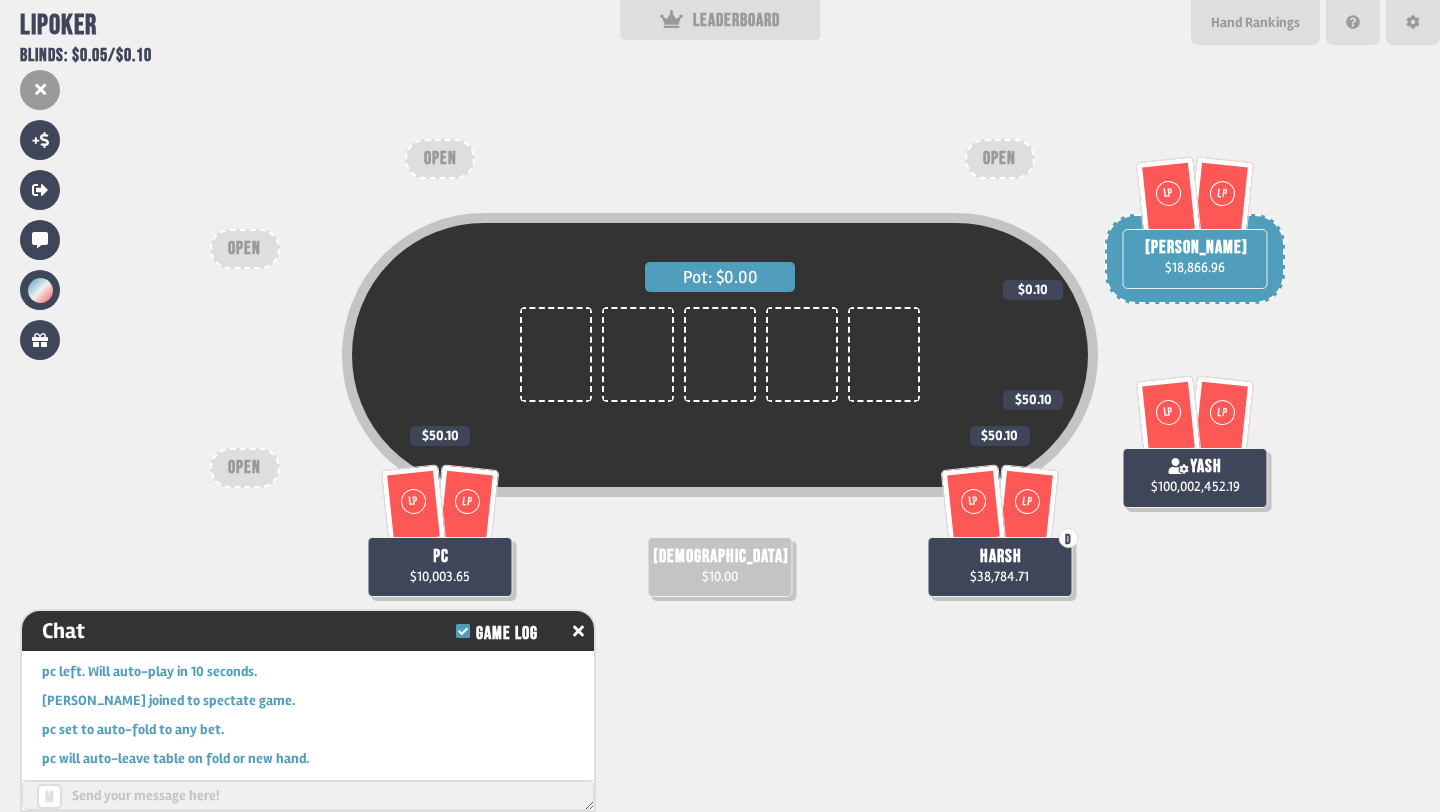 scroll, scrollTop: 129, scrollLeft: 0, axis: vertical 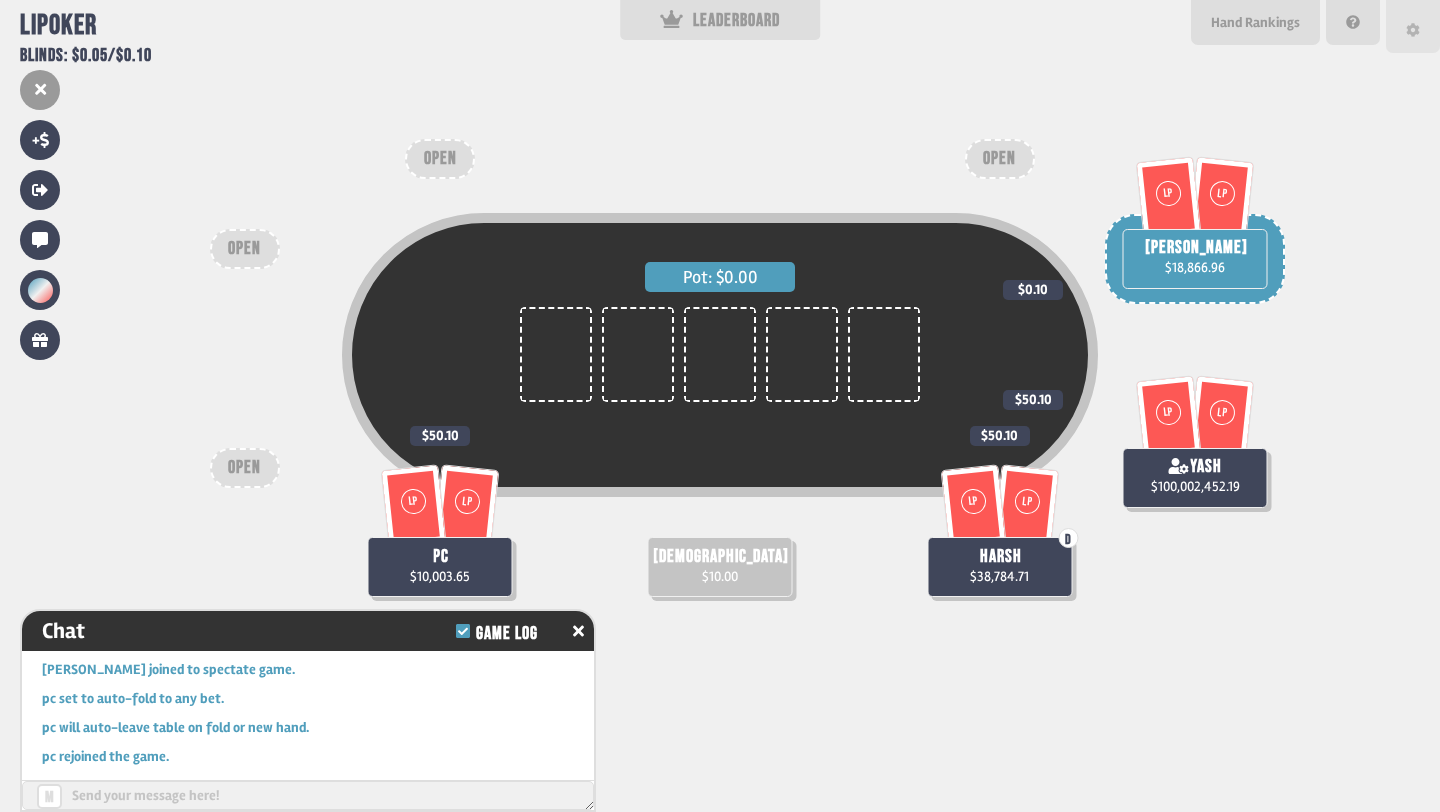 click at bounding box center (1413, 26) 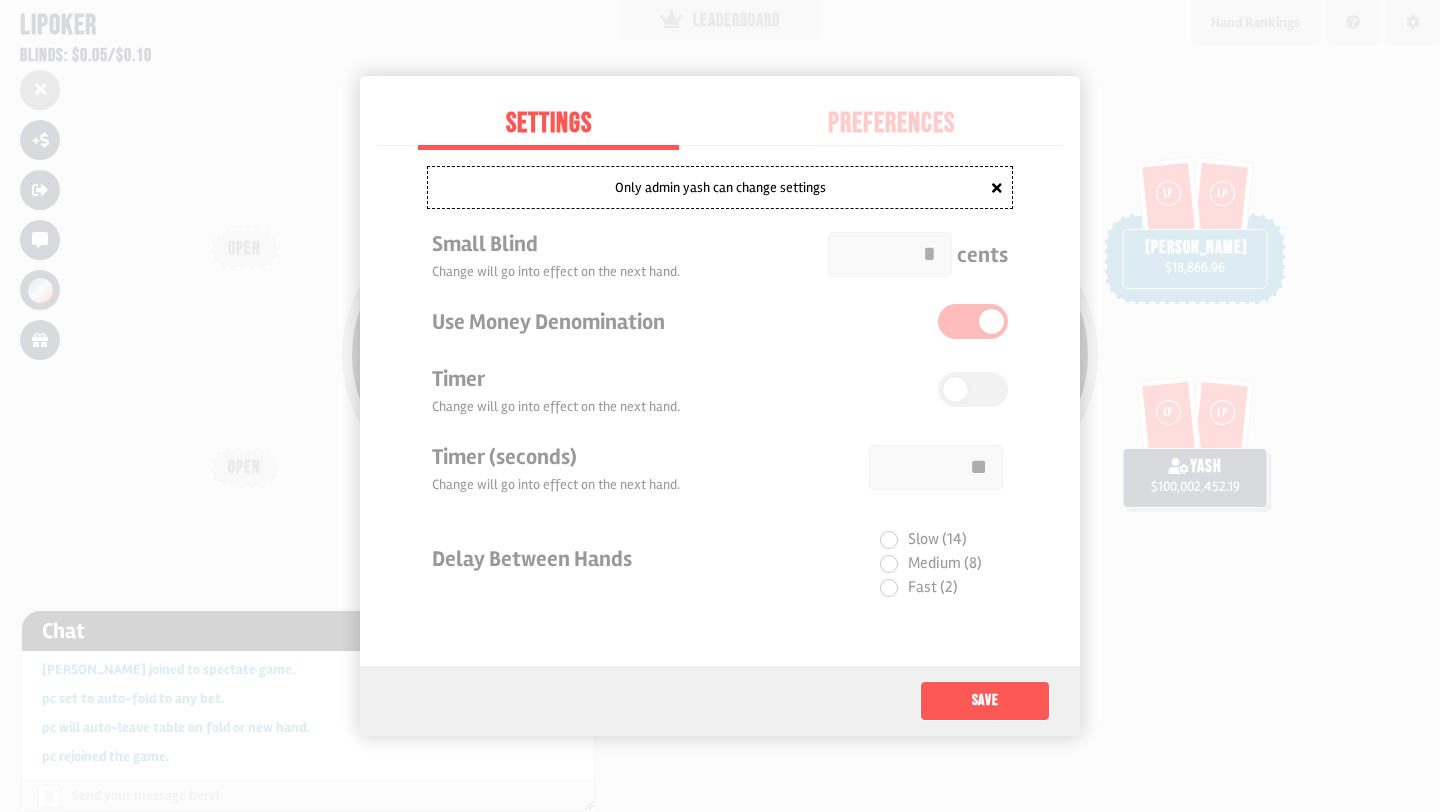 click on "Preferences" at bounding box center (891, 124) 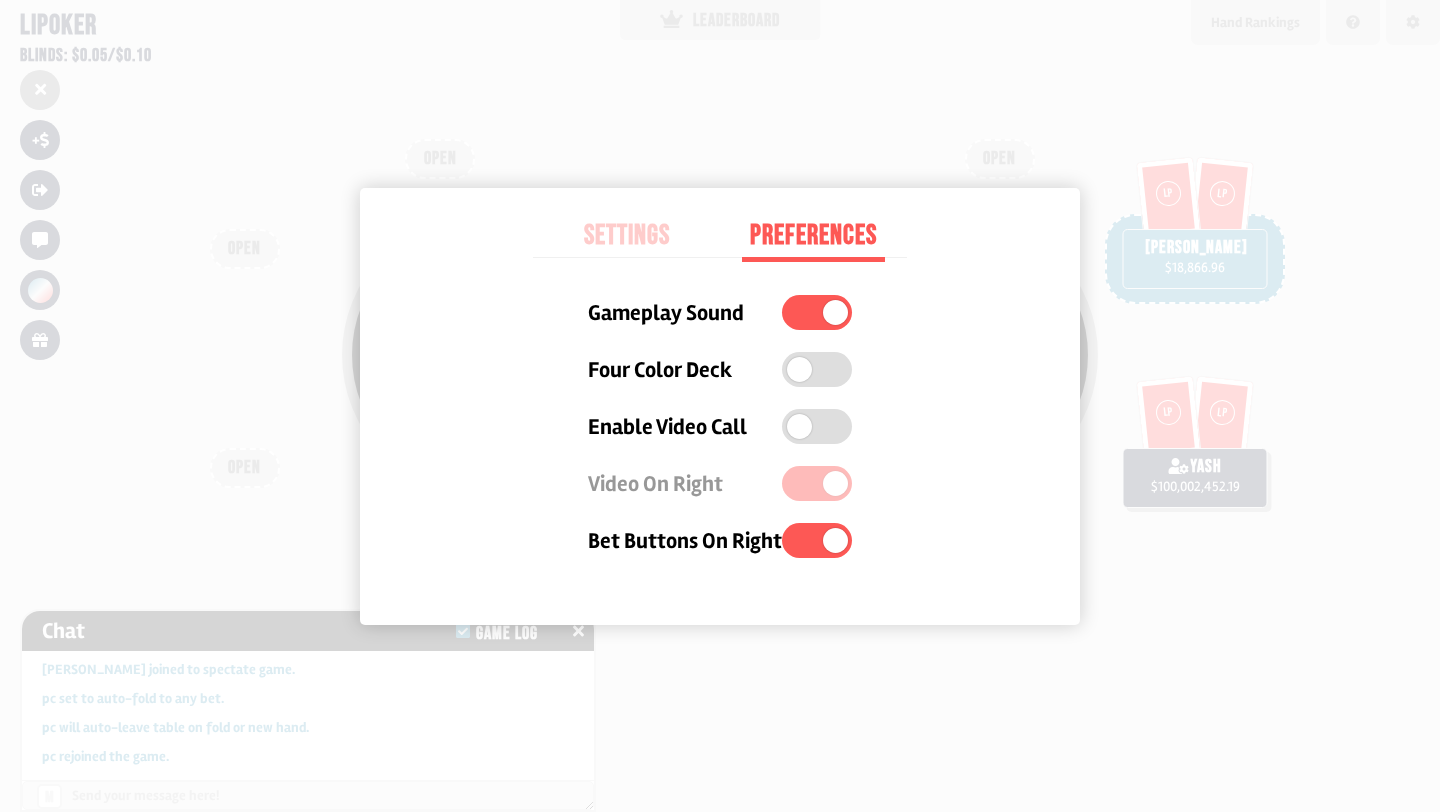 click on "Settings" at bounding box center (626, 236) 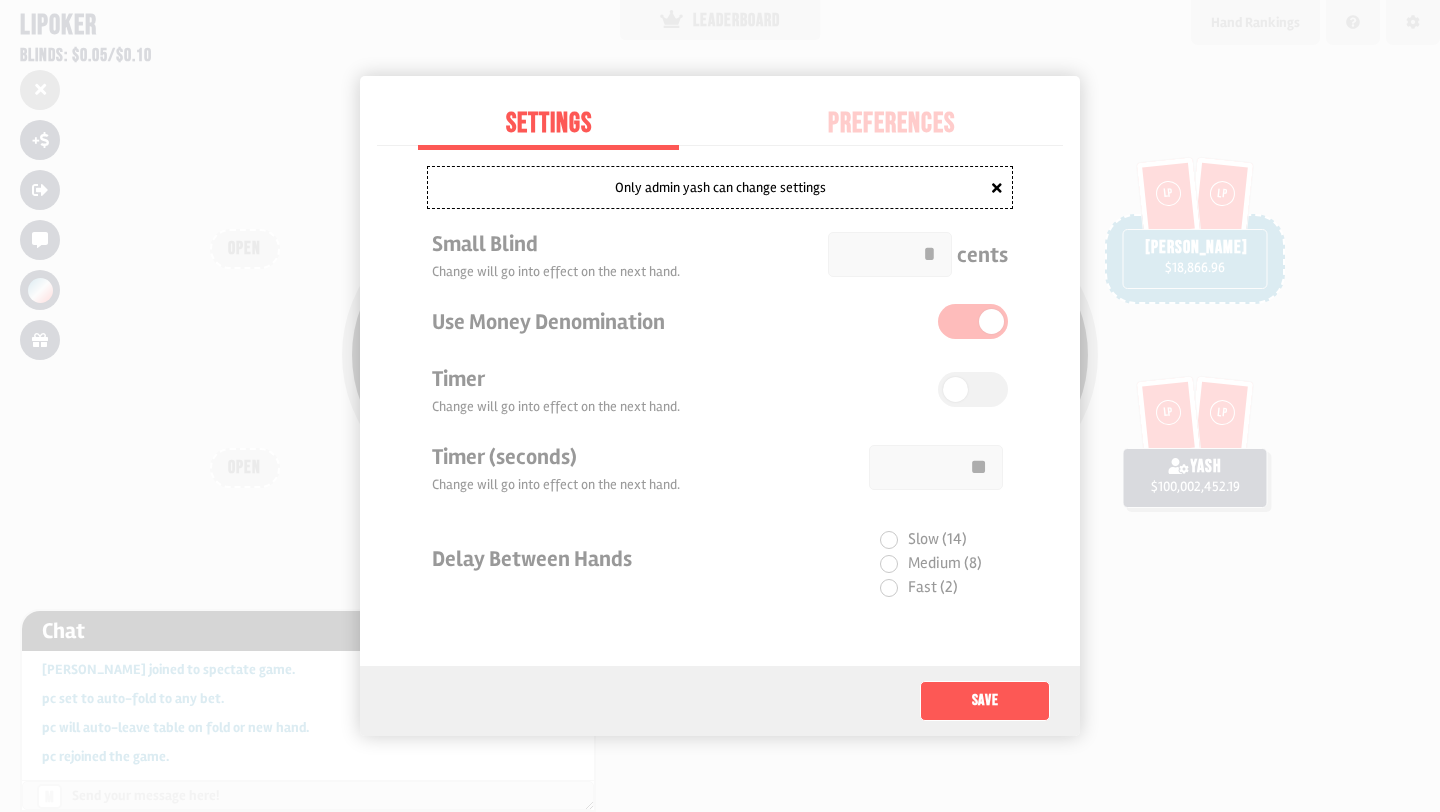 click at bounding box center [720, 406] 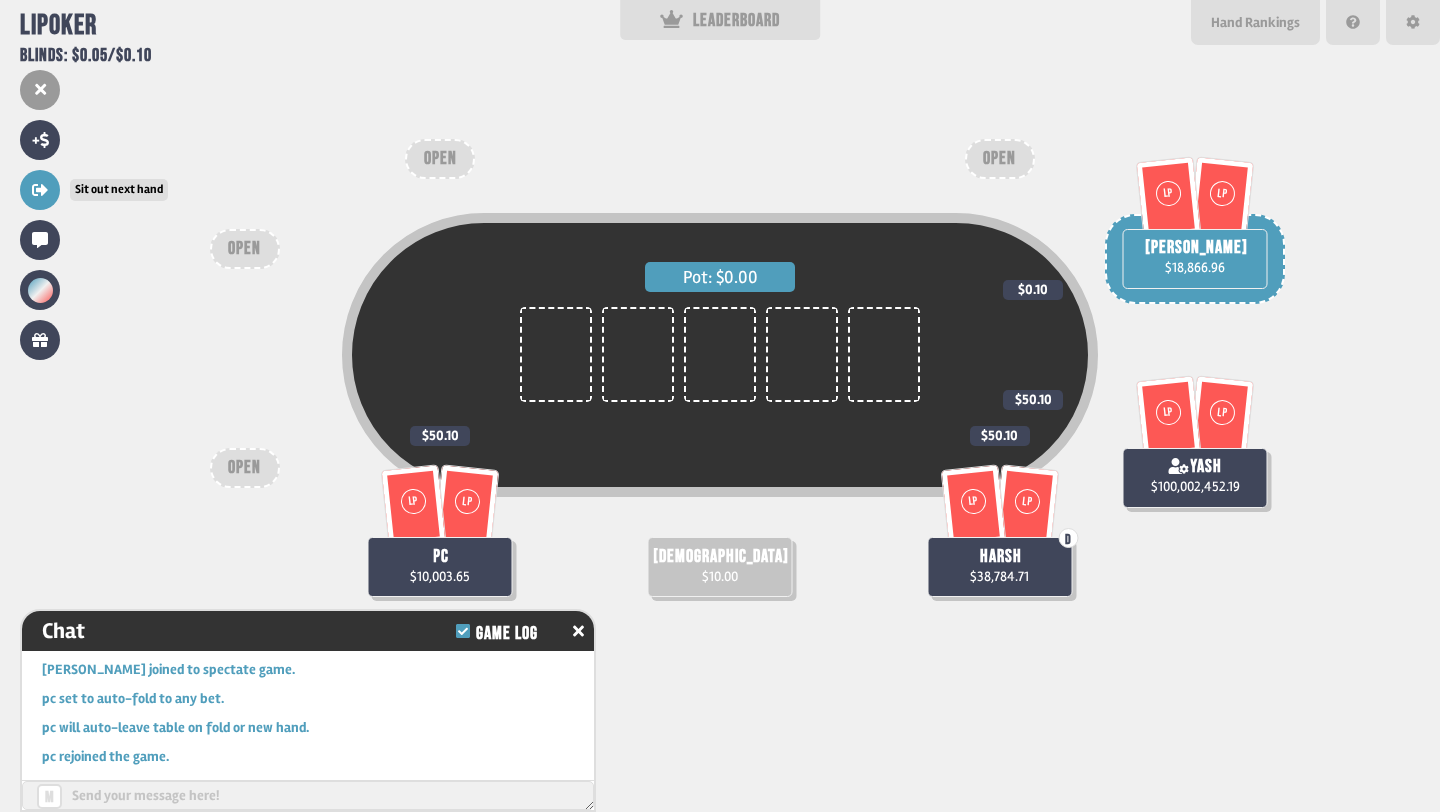 click 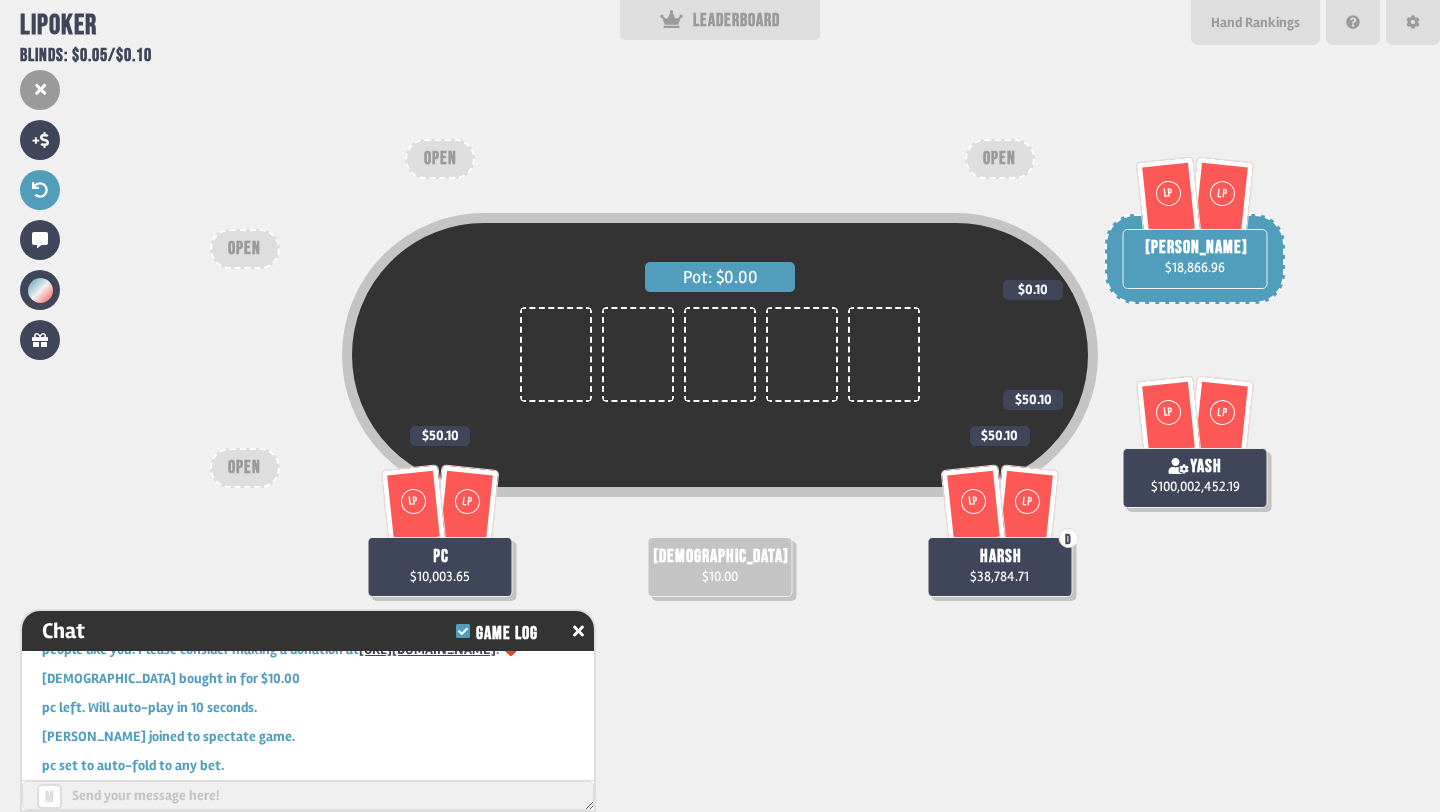 scroll, scrollTop: 0, scrollLeft: 0, axis: both 